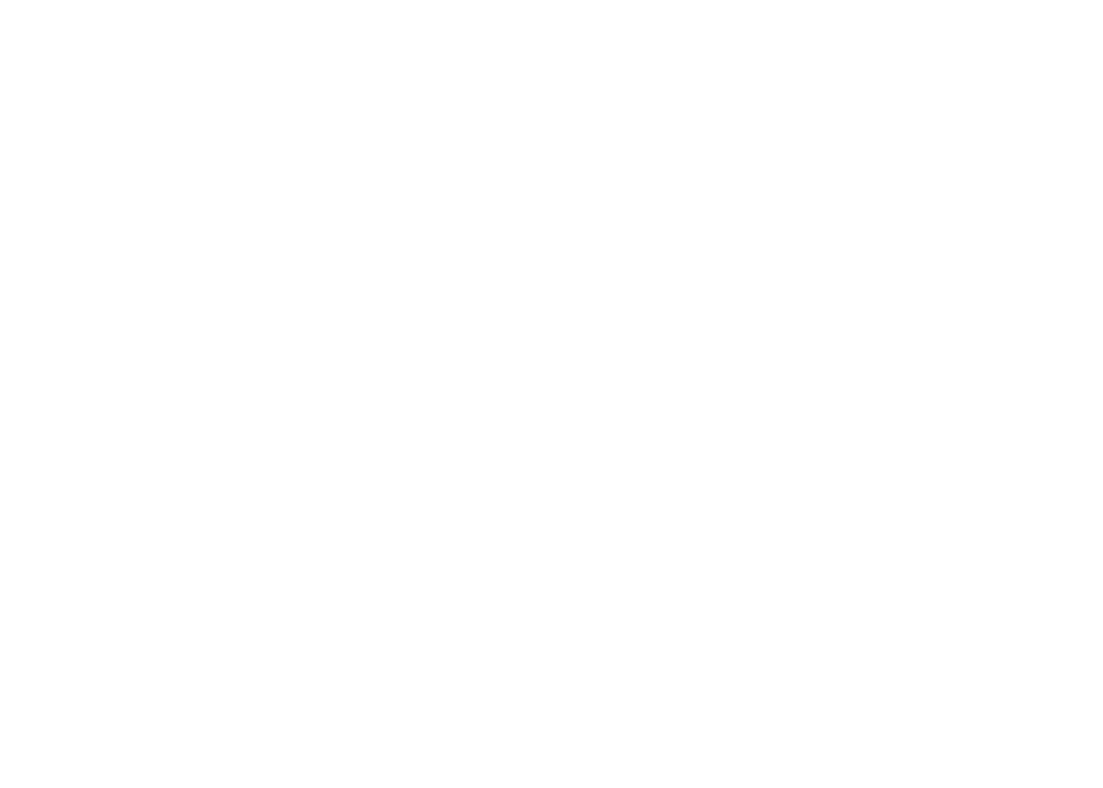 scroll, scrollTop: 0, scrollLeft: 0, axis: both 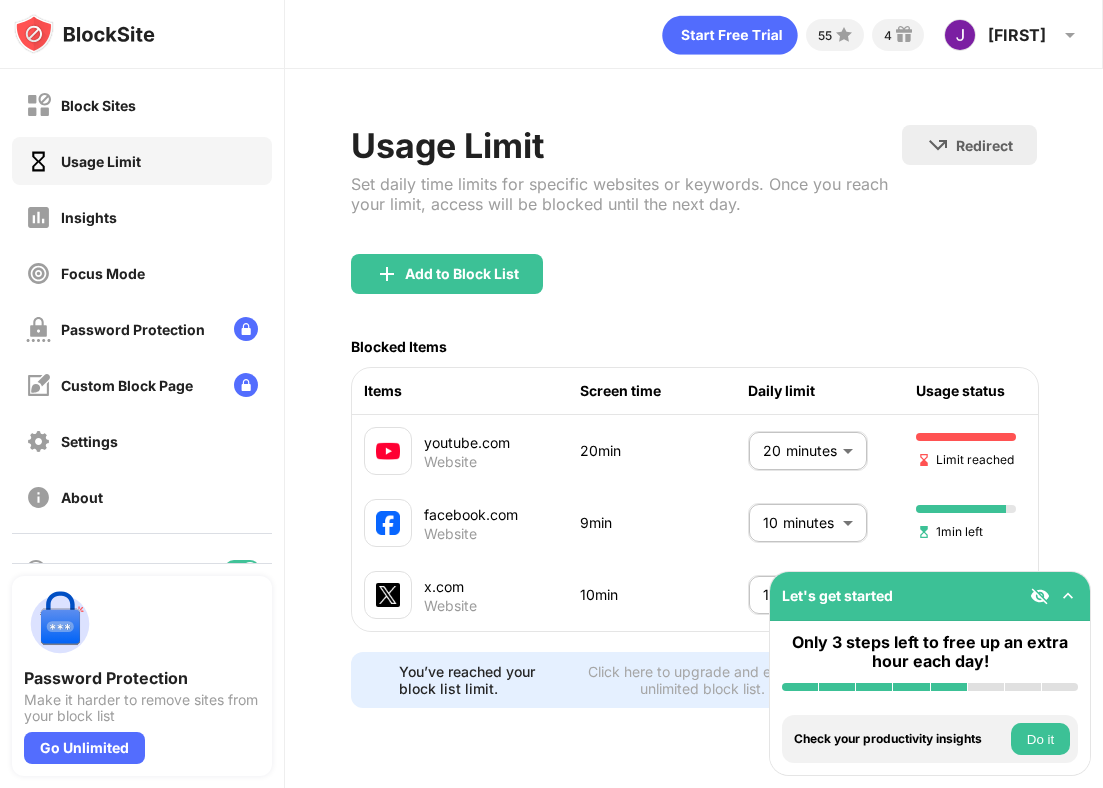 click on "Block Sites Usage Limit Insights Focus Mode Password Protection Custom Block Page Settings About Blocking Sync with other devices Disabled Password Protection Make it harder to remove sites from your block list Go Unlimited Let's get started Only 3 steps left to free up an extra hour each day! Install BlockSite Enable blocking by category Add at least 1 website to your blocklist Get personalized productivity suggestions Pin BlockSite to your taskbar Check your productivity insights Do it Try visiting a site from your blocking list Do it Get our mobile app for free Do it 55 4 John John Graham View Account Insights Premium Rewards Settings Support Log Out Usage Limit Set daily time limits for specific websites or keywords. Once you reach your limit, access will be blocked until the next day. Redirect Choose a site to be redirected to when blocking is active Add to Block List Blocked Items Items Screen time Daily limit Usage status youtube.com Website 20min 20 minutes ** ​ Limit reached facebook.com Website **" at bounding box center [551, 394] 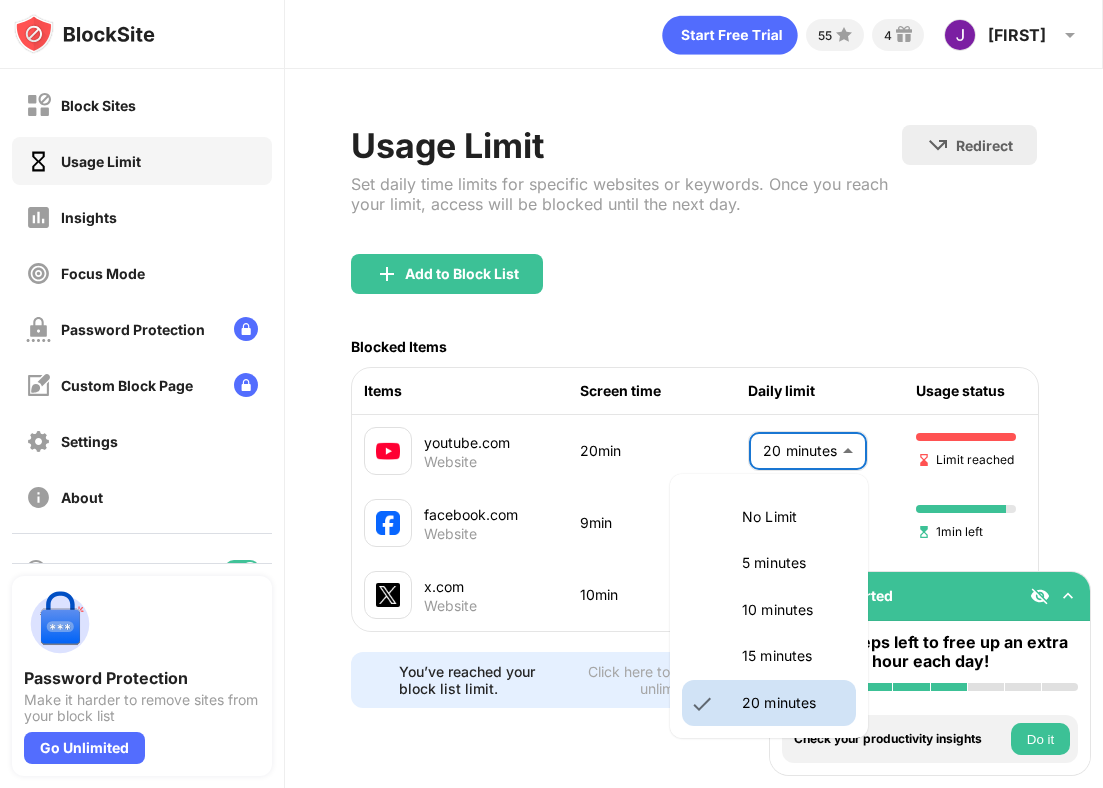 scroll, scrollTop: 740, scrollLeft: 0, axis: vertical 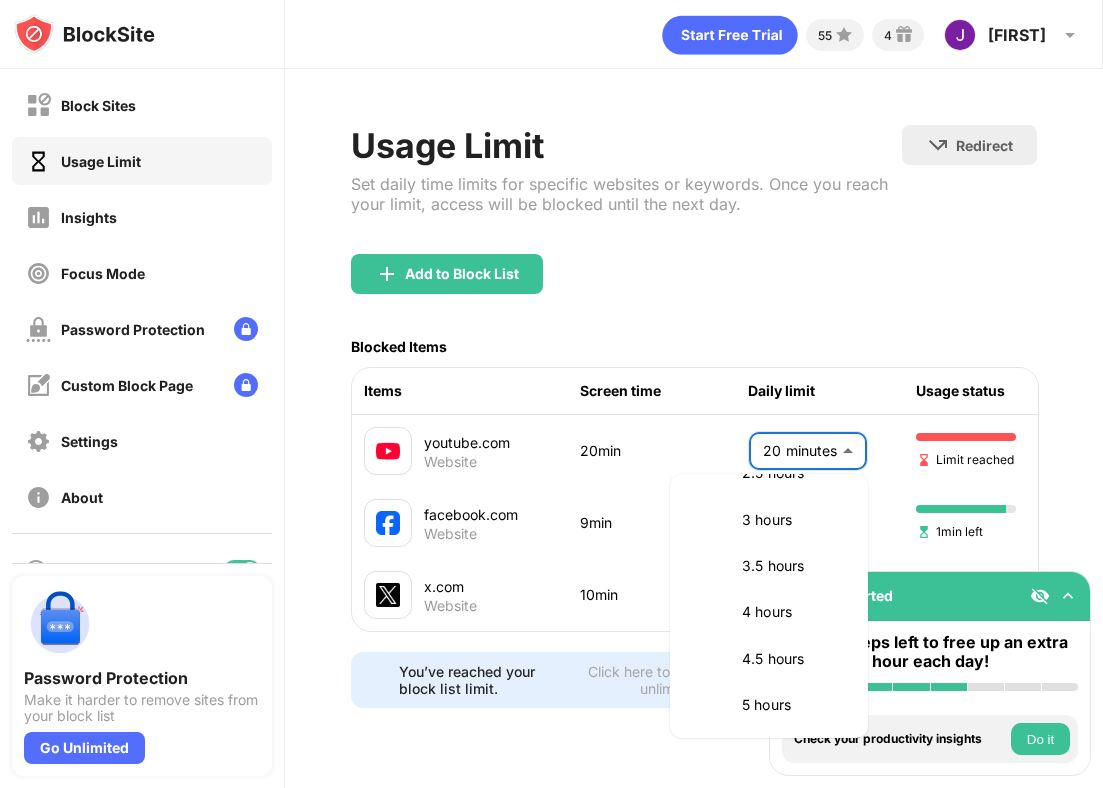 click on "3.5 hours" at bounding box center (793, 566) 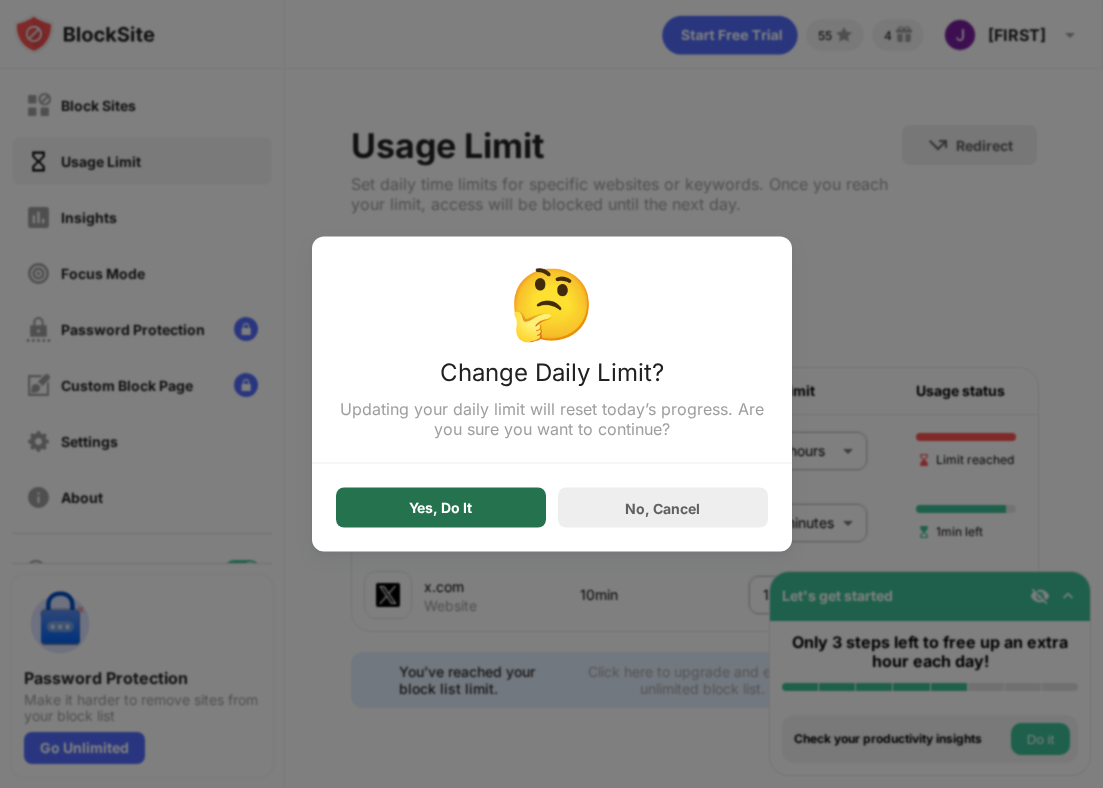 click on "Yes, Do It" at bounding box center (440, 508) 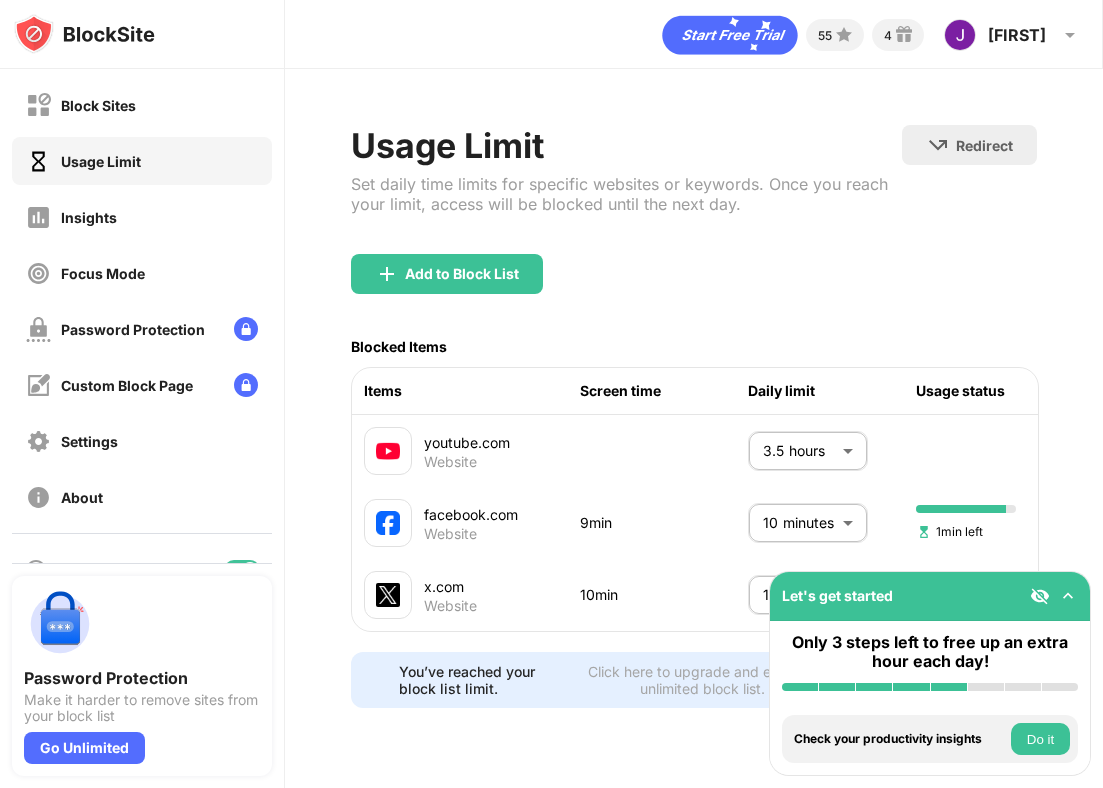 click on "Add to Block List" at bounding box center [694, 290] 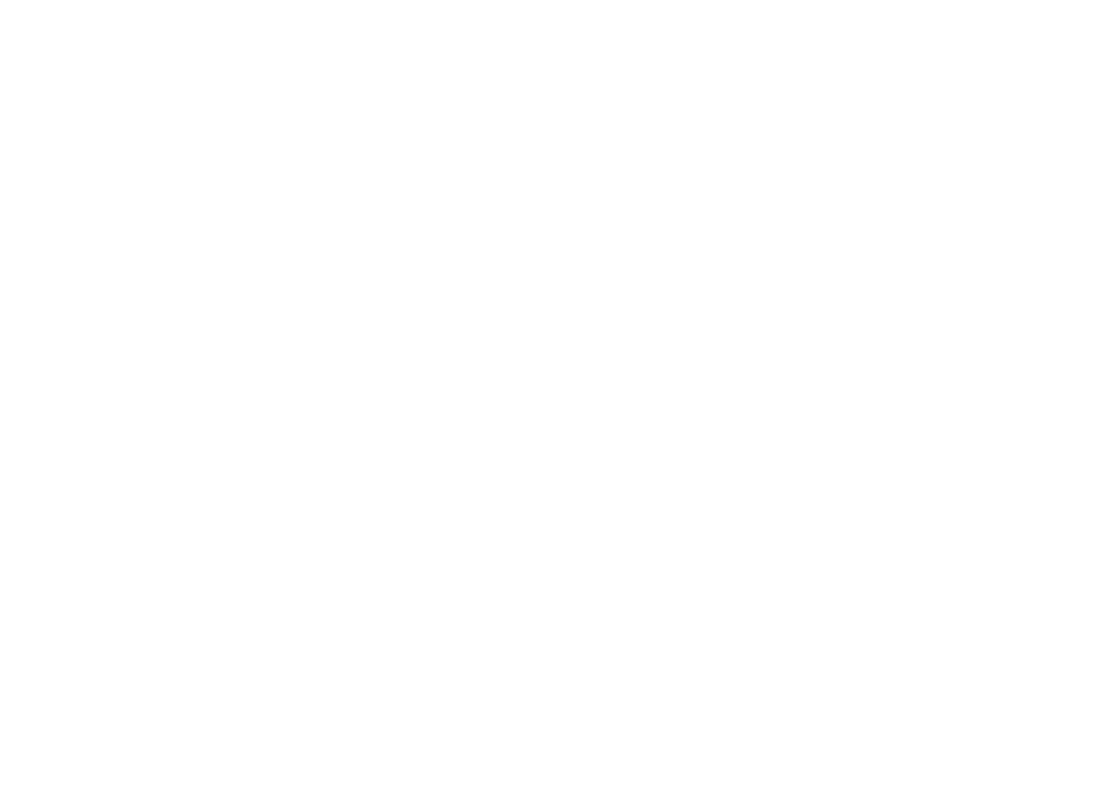 scroll, scrollTop: 0, scrollLeft: 0, axis: both 